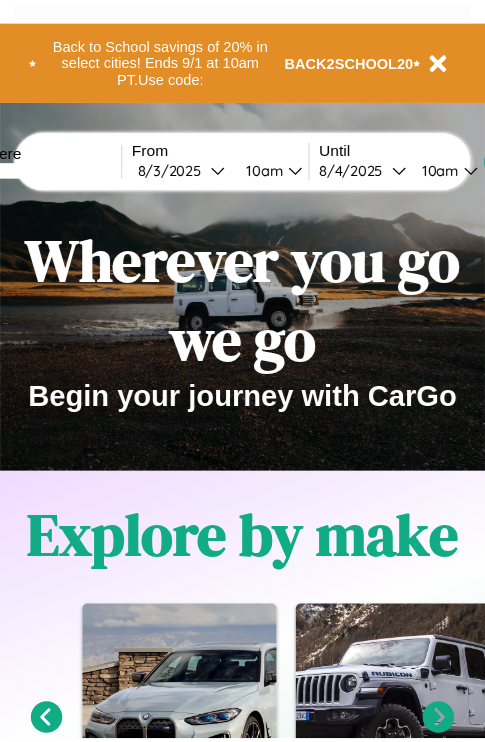 scroll, scrollTop: 0, scrollLeft: 0, axis: both 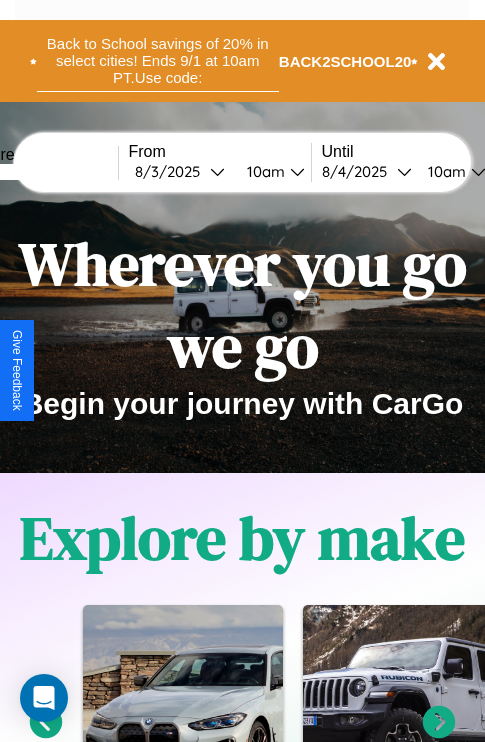 click on "Back to School savings of 20% in select cities! Ends 9/1 at 10am PT.  Use code:" at bounding box center (158, 61) 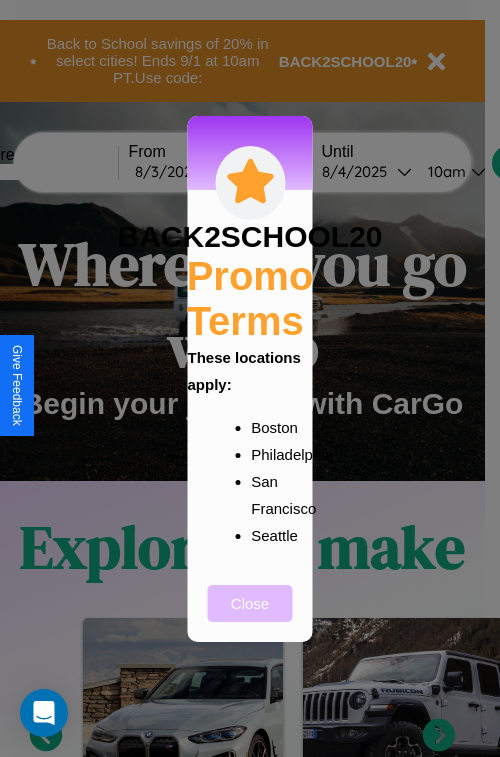 click on "Close" at bounding box center (250, 603) 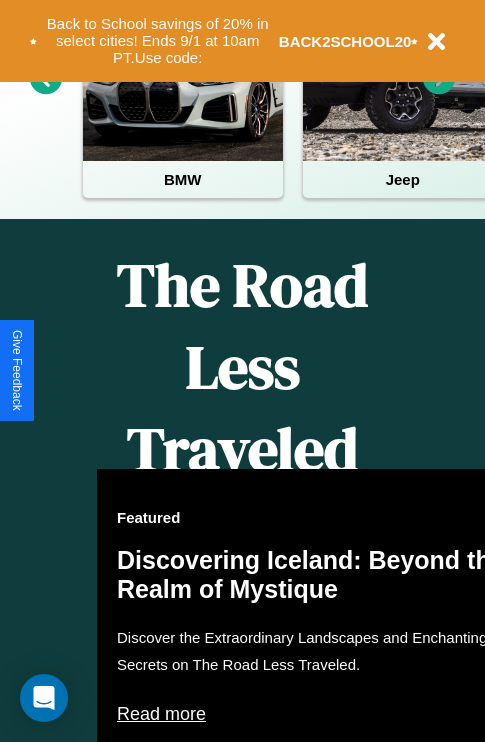 scroll, scrollTop: 2423, scrollLeft: 0, axis: vertical 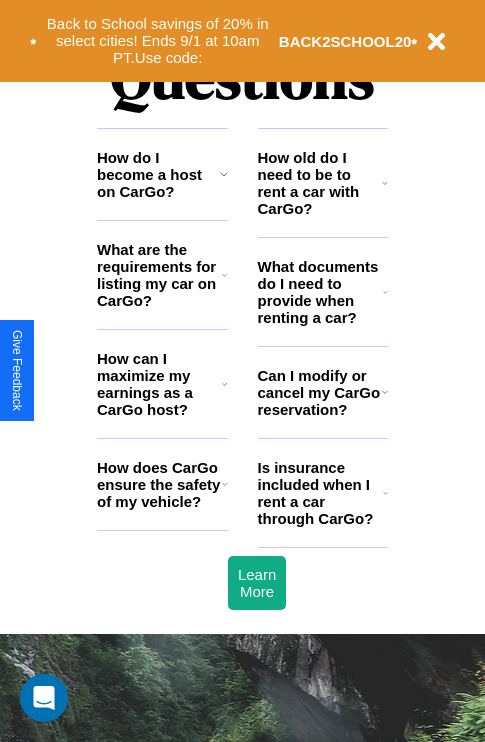 click on "Is insurance included when I rent a car through CarGo?" at bounding box center [320, 493] 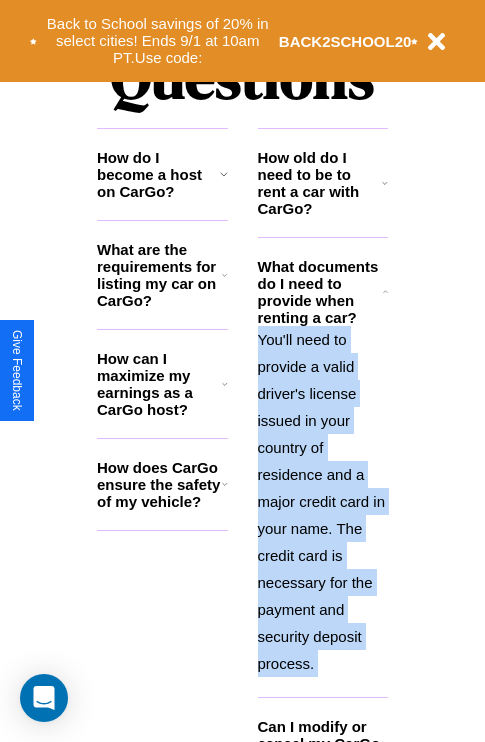 scroll, scrollTop: 2465, scrollLeft: 0, axis: vertical 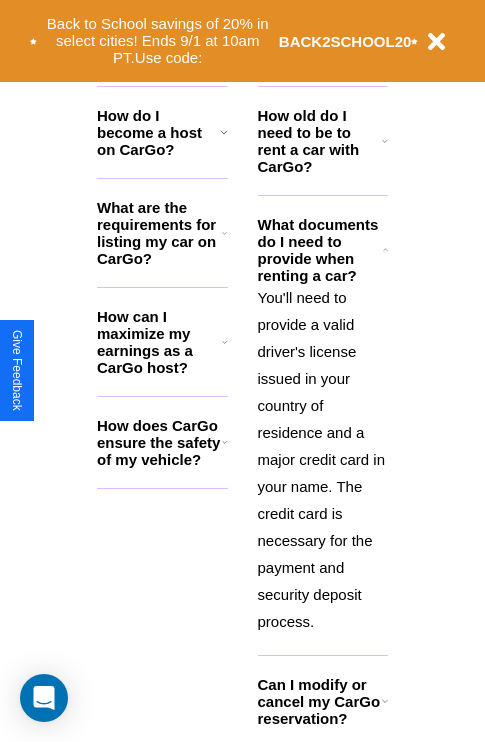 click 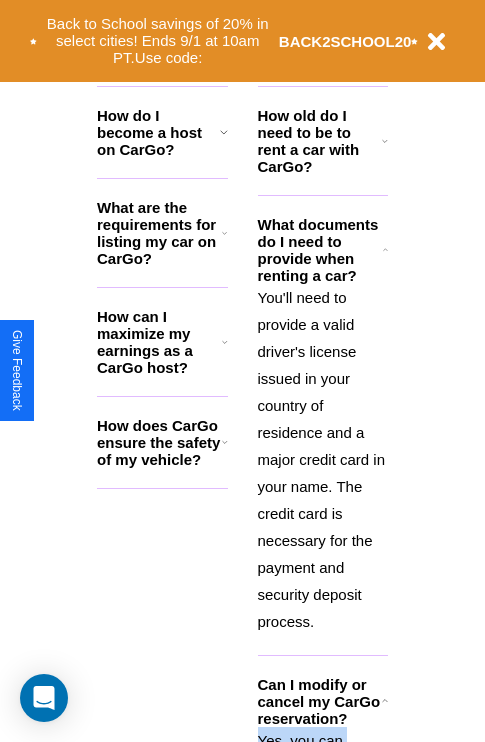 scroll, scrollTop: 0, scrollLeft: 0, axis: both 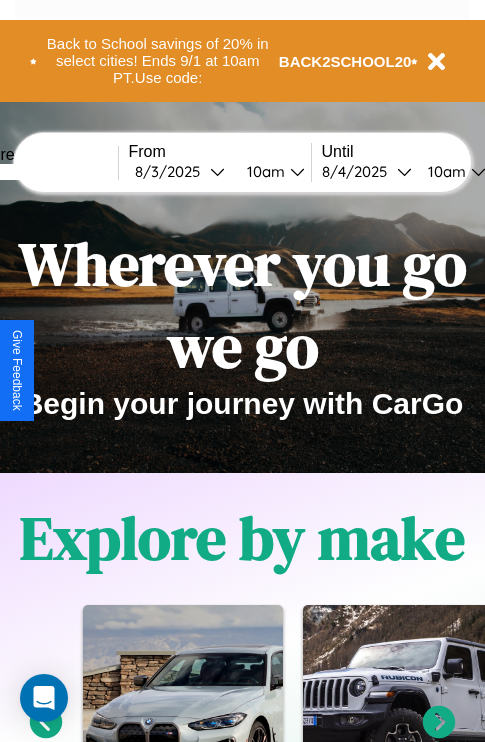 click at bounding box center [43, 172] 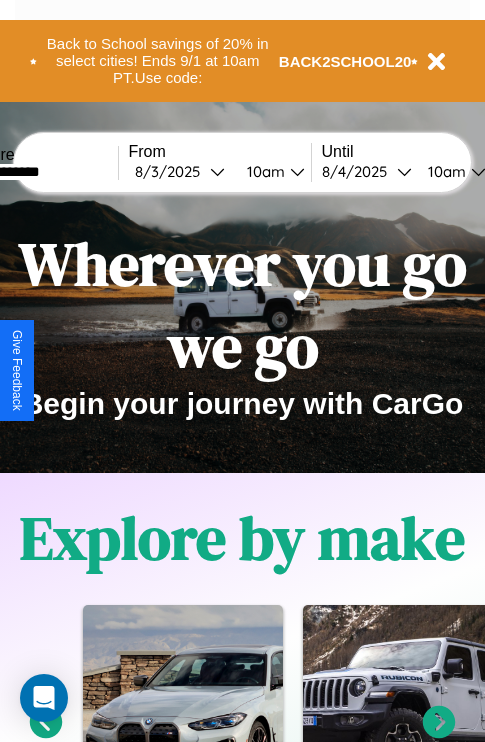 type on "**********" 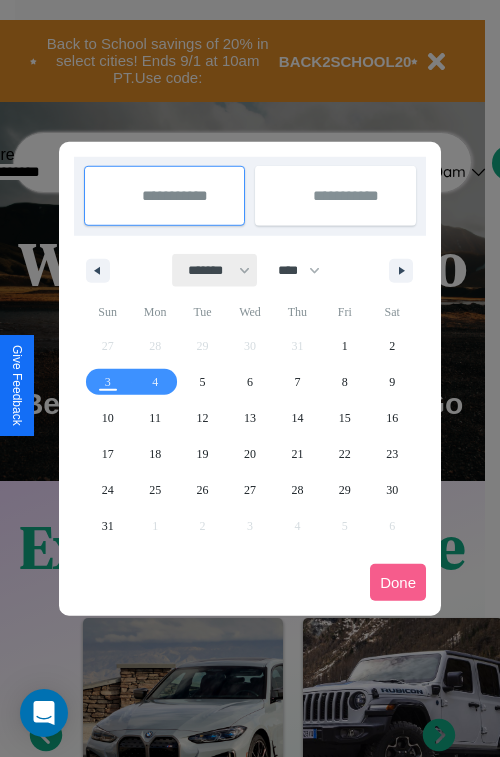 click on "******* ******** ***** ***** *** **** **** ****** ********* ******* ******** ********" at bounding box center [215, 270] 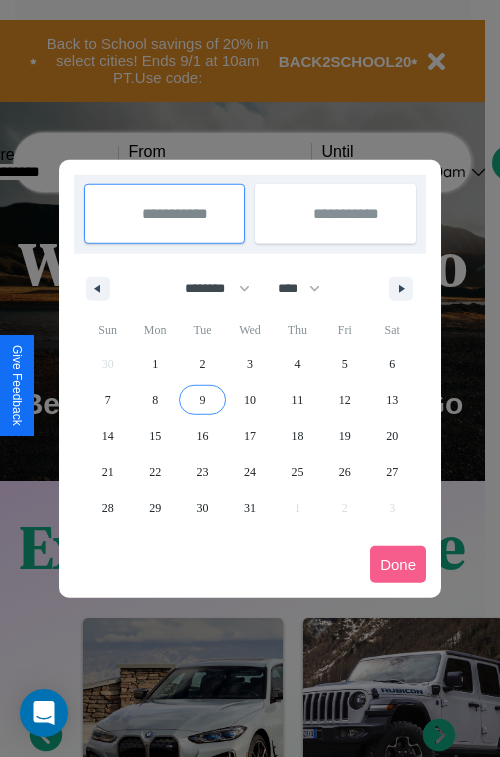click on "9" at bounding box center [203, 400] 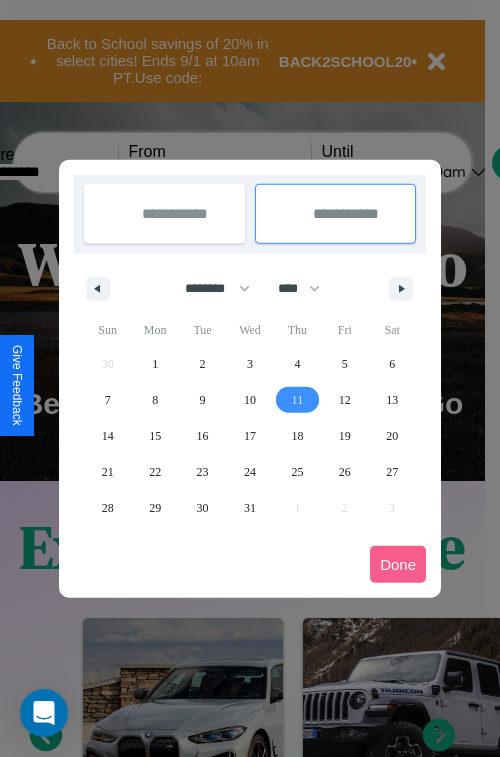 click on "11" at bounding box center (298, 400) 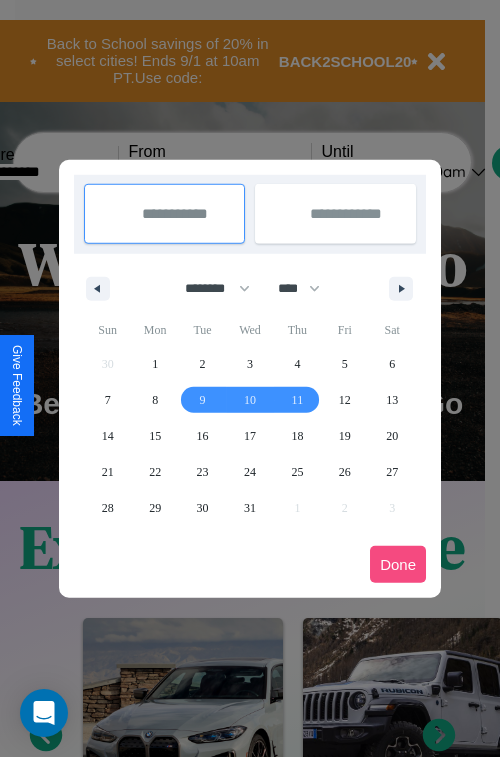 click on "Done" at bounding box center (398, 564) 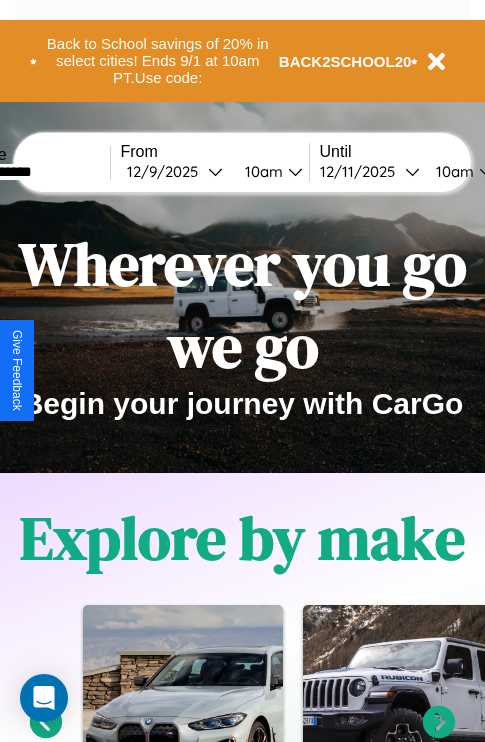 scroll, scrollTop: 0, scrollLeft: 76, axis: horizontal 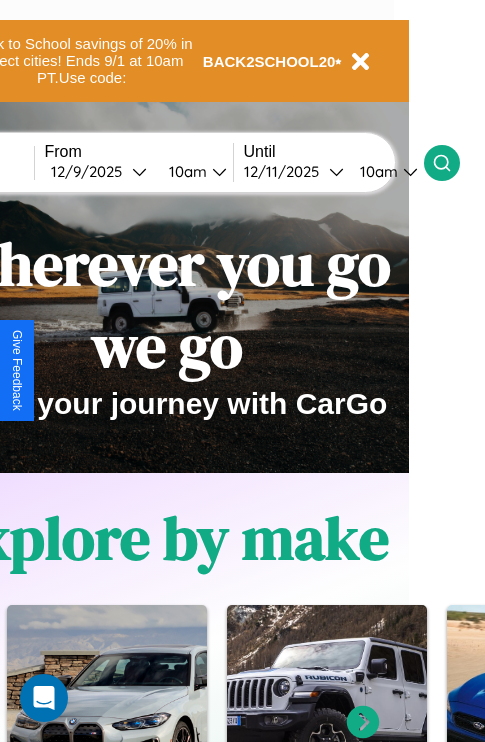click 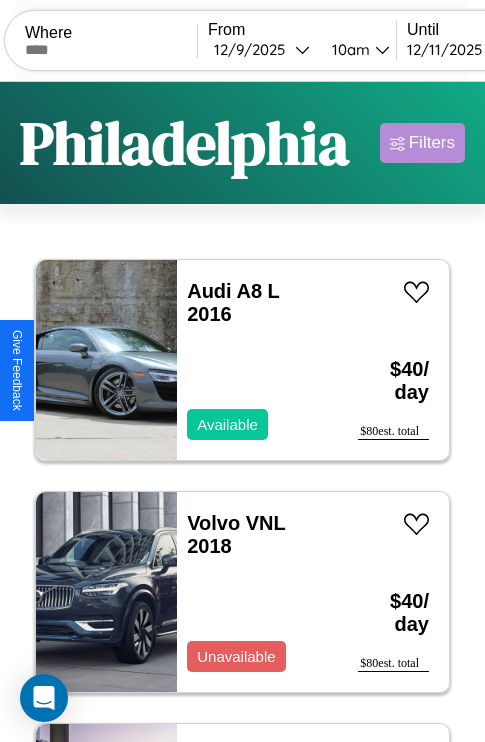 click on "Filters" at bounding box center (432, 143) 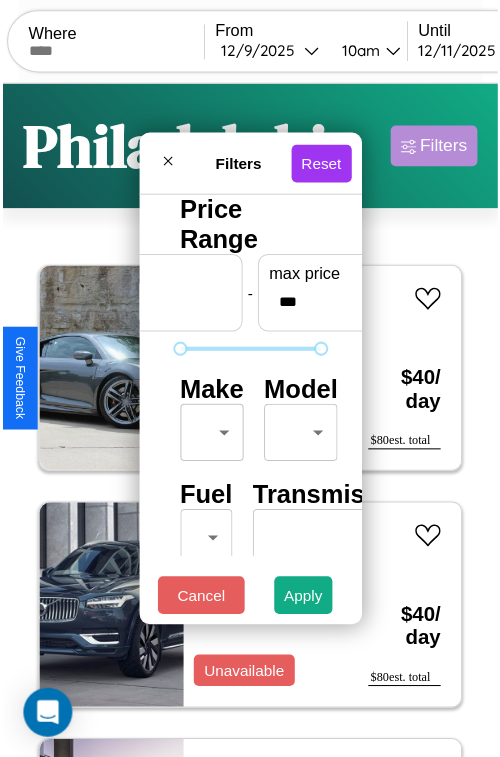 scroll, scrollTop: 59, scrollLeft: 0, axis: vertical 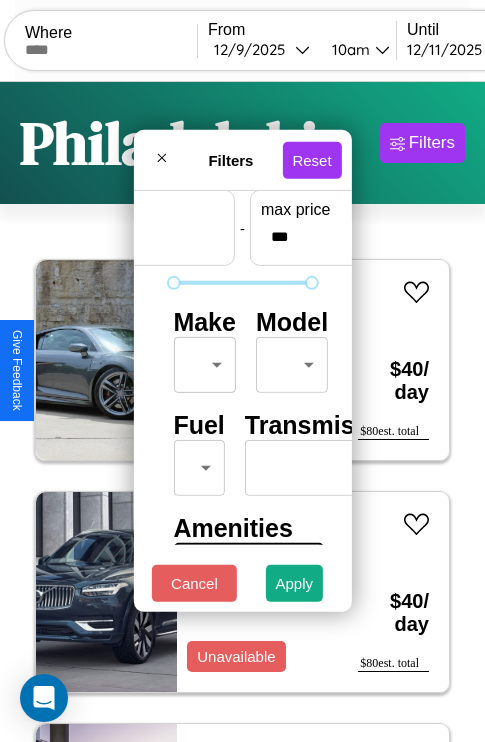 click on "CarGo Where From [DATE] [TIME] Until [DATE] [TIME] Become a Host Login Sign Up [CITY] Filters 27 cars in this area These cars can be picked up in this city. Audi A8 L 2016 Available $ 40 / day $ 80 est. total Volvo VNL 2018 Unavailable $ 40 / day $ 80 est. total GMC Bus Chassis 2018 Available $ 90 / day $ 180 est. total Jeep Wrangler JK 2014 Available $ 70 / day $ 140 est. total Ford F-750 2017 Available $ 150 / day $ 300 est. total Volvo XC40 2014 Unavailable $ 130 / day $ 260 est. total Infiniti G35 2019 Available $ 70 / day $ 140 est. total Volvo VAH 2022 Available $ 80 / day $ 160 est. total Ferrari F40 2023 Unavailable $ 60 / day $ 120 est. total Volkswagen KOMBI 2017 Available $ 160 / day $ 320 est. total Acura CL 2022 Available $ 160 / day $ 320 est. total Hummer H1 2020 Unavailable $ 170 / day $ 340 est. total Infiniti M35h 2014 Available $ 190 / day $ 380 est. total Tesla Cybertruck 2017 Unavailable $" at bounding box center (242, 412) 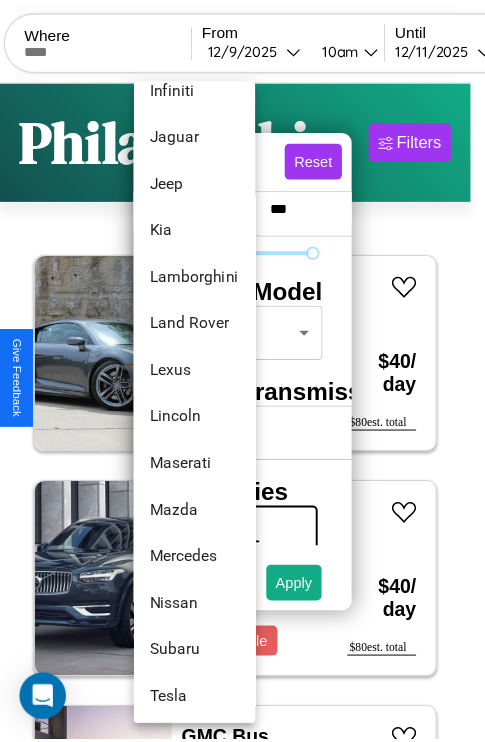 scroll, scrollTop: 998, scrollLeft: 0, axis: vertical 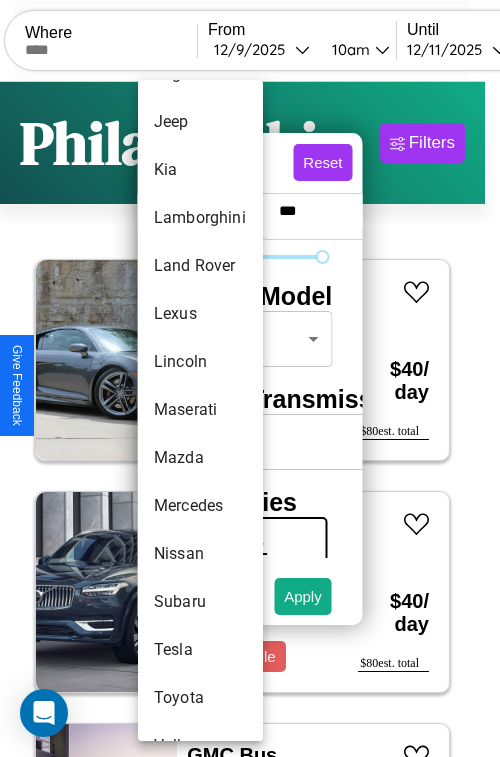 click on "Maserati" at bounding box center (200, 410) 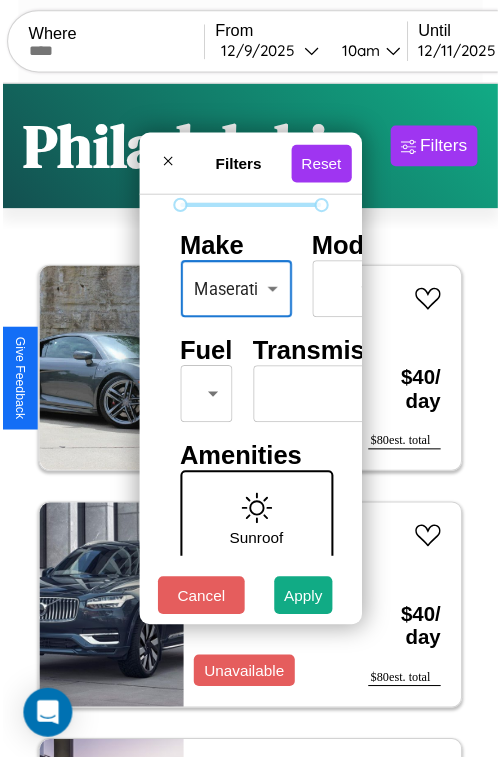scroll, scrollTop: 162, scrollLeft: 0, axis: vertical 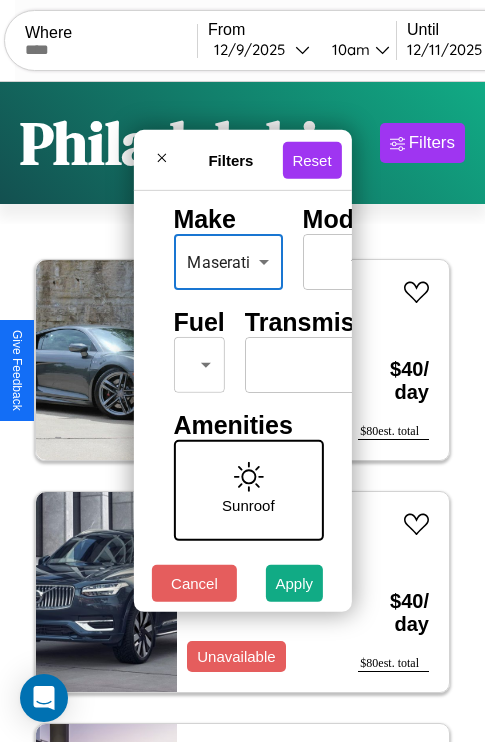 click on "CarGo Where From [DATE] [TIME] Until [DATE] [TIME] Become a Host Login Sign Up [CITY] Filters 27 cars in this area These cars can be picked up in this city. Audi A8 L 2016 Available $ 40 / day $ 80 est. total Volvo VNL 2018 Unavailable $ 40 / day $ 80 est. total GMC Bus Chassis 2018 Available $ 90 / day $ 180 est. total Jeep Wrangler JK 2014 Available $ 70 / day $ 140 est. total Ford F-750 2017 Available $ 150 / day $ 300 est. total Volvo XC40 2014 Unavailable $ 130 / day $ 260 est. total Infiniti G35 2019 Available $ 70 / day $ 140 est. total Volvo VAH 2022 Available $ 80 / day $ 160 est. total Ferrari F40 2023 Unavailable $ 60 / day $ 120 est. total Volkswagen KOMBI 2017 Available $ 160 / day $ 320 est. total Acura CL 2022 Available $ 160 / day $ 320 est. total Hummer H1 2020 Unavailable $ 170 / day $ 340 est. total Infiniti M35h 2014 Available $ 190 / day $ 380 est. total Tesla Cybertruck 2017 Unavailable $" at bounding box center (242, 412) 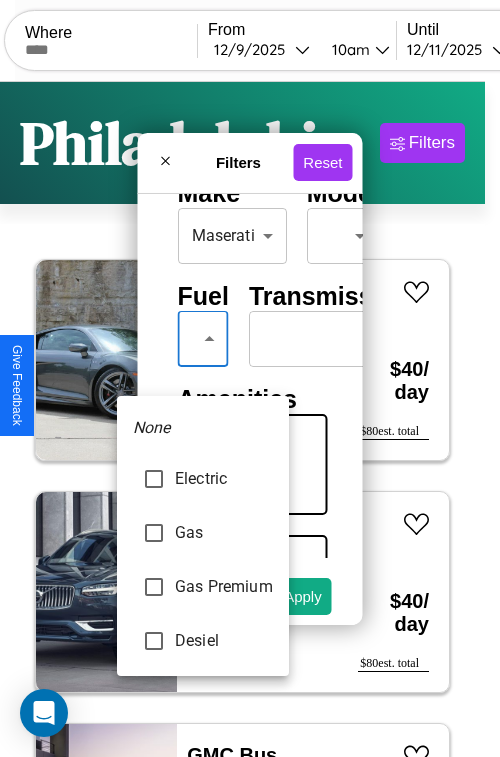type on "********" 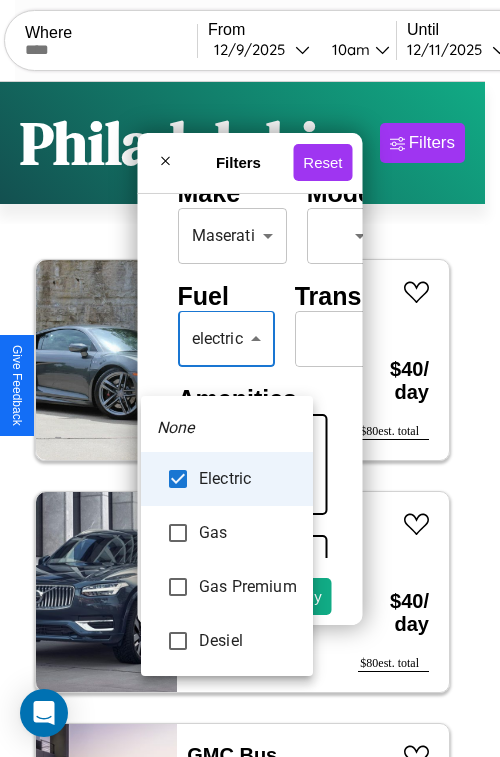 click at bounding box center [250, 378] 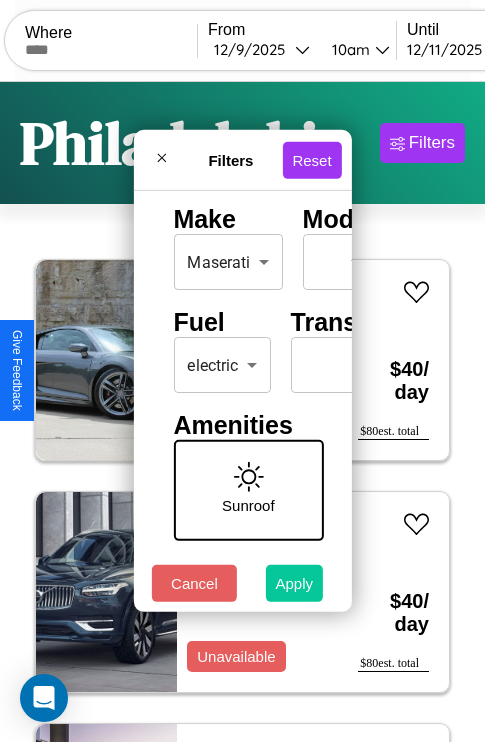 click on "Apply" at bounding box center (295, 583) 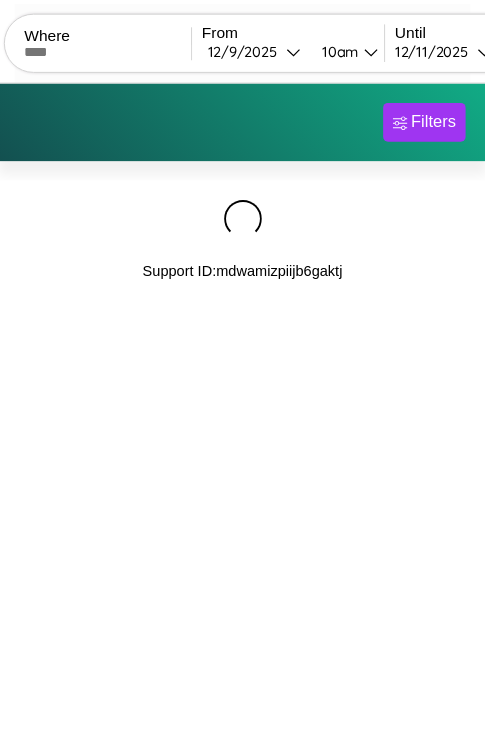 scroll, scrollTop: 0, scrollLeft: 0, axis: both 